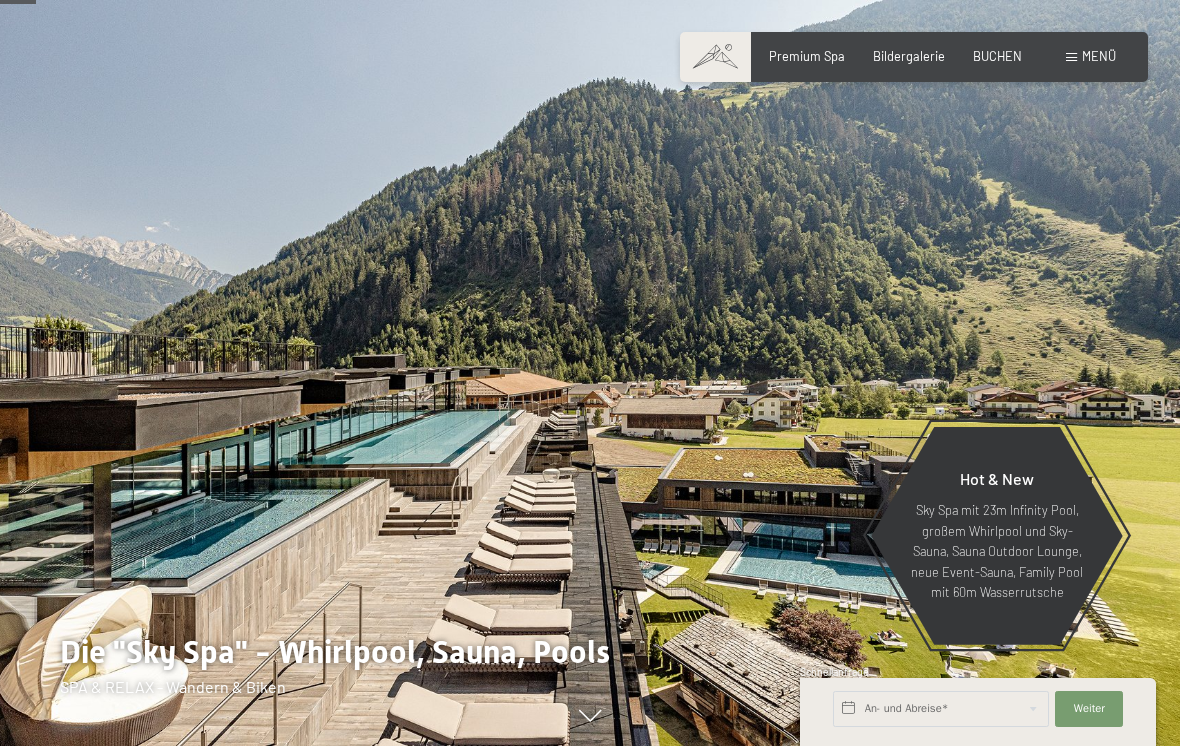 scroll, scrollTop: 244, scrollLeft: 0, axis: vertical 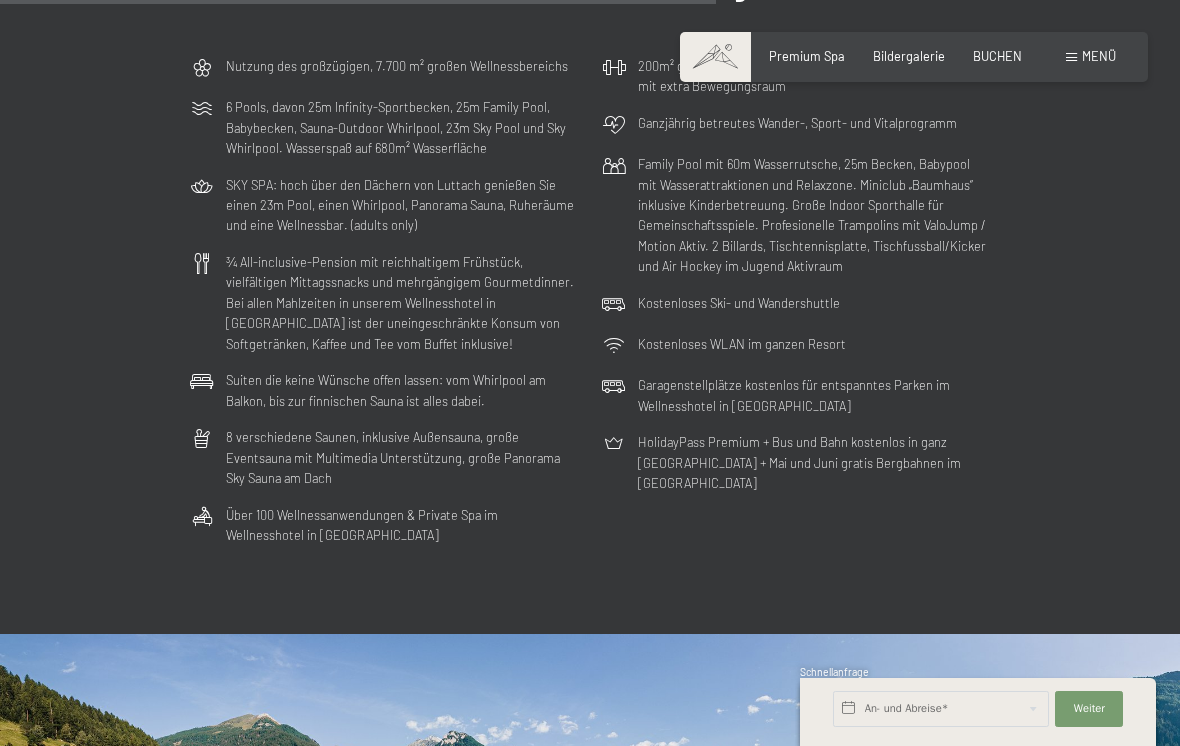 click on "Menü" at bounding box center (1099, 56) 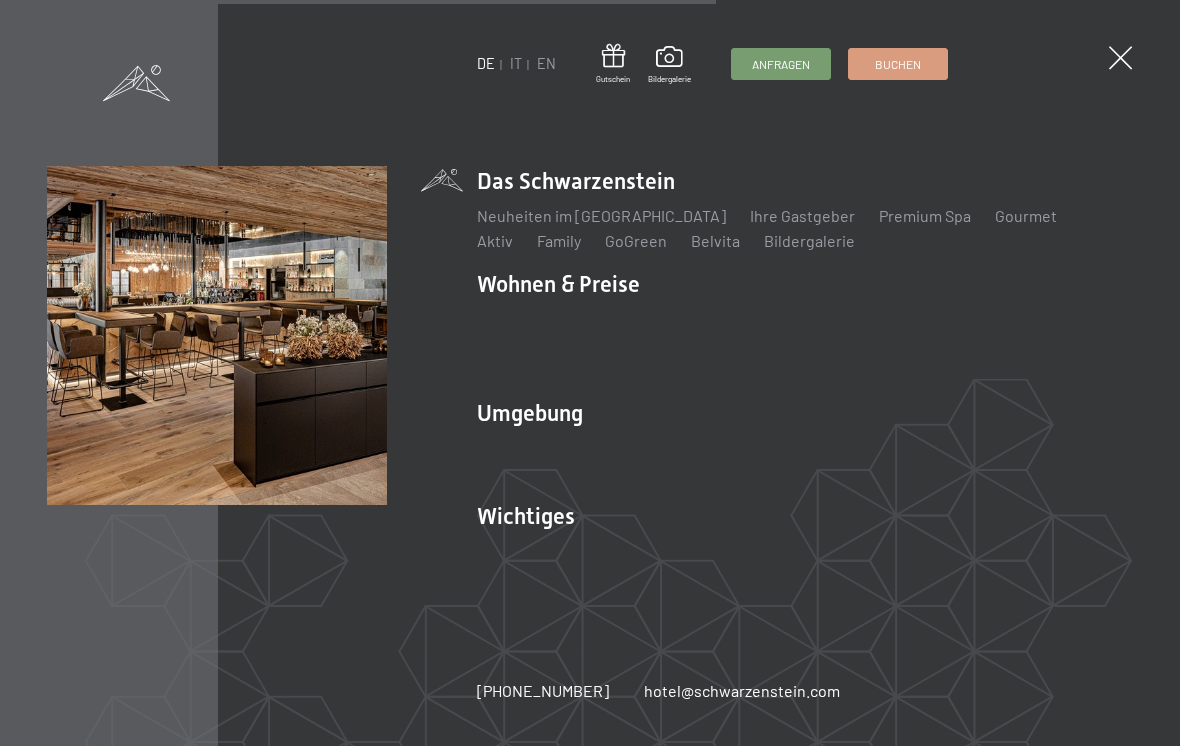 click on "Aktiv" at bounding box center (495, 240) 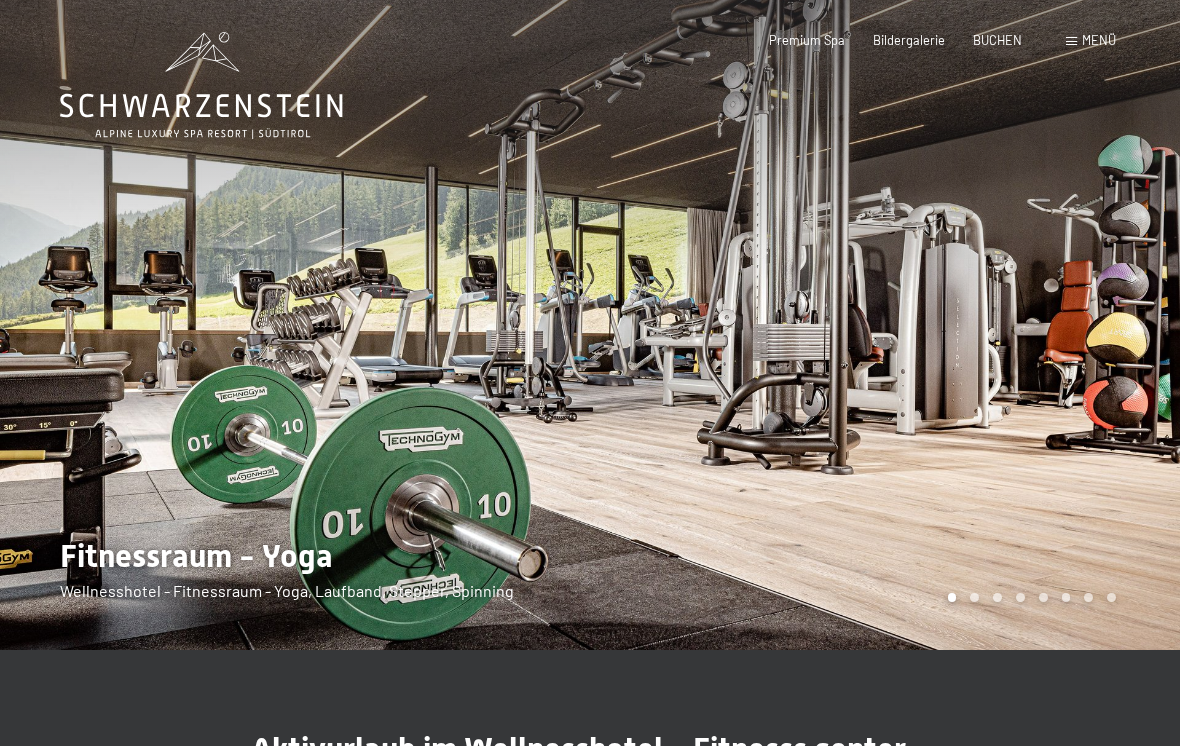 scroll, scrollTop: 0, scrollLeft: 0, axis: both 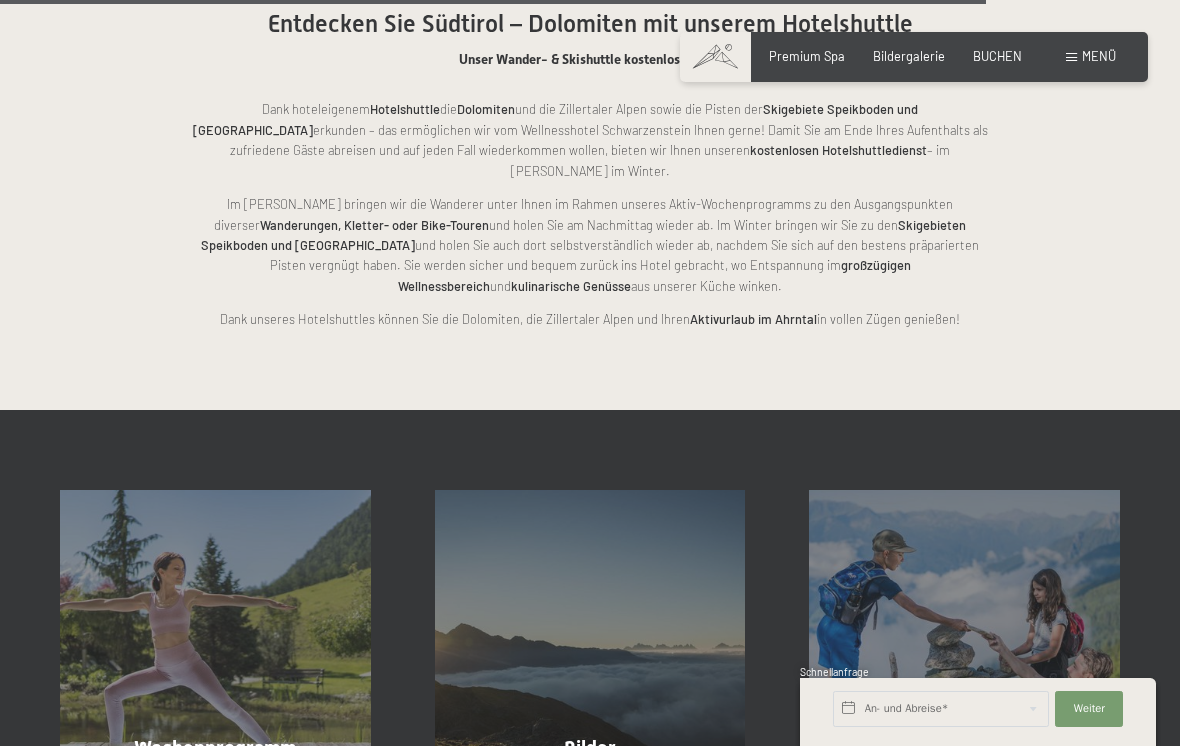 click on "Mehr erfahren" at bounding box center (219, 791) 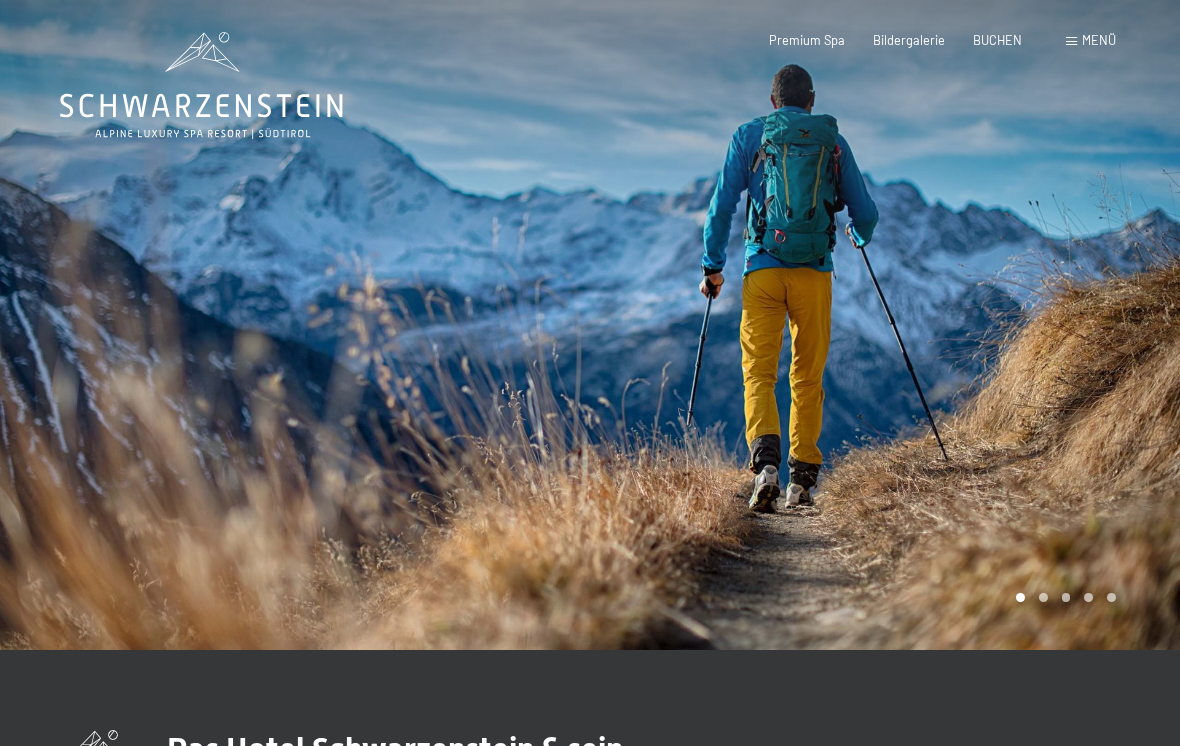 scroll, scrollTop: 0, scrollLeft: 0, axis: both 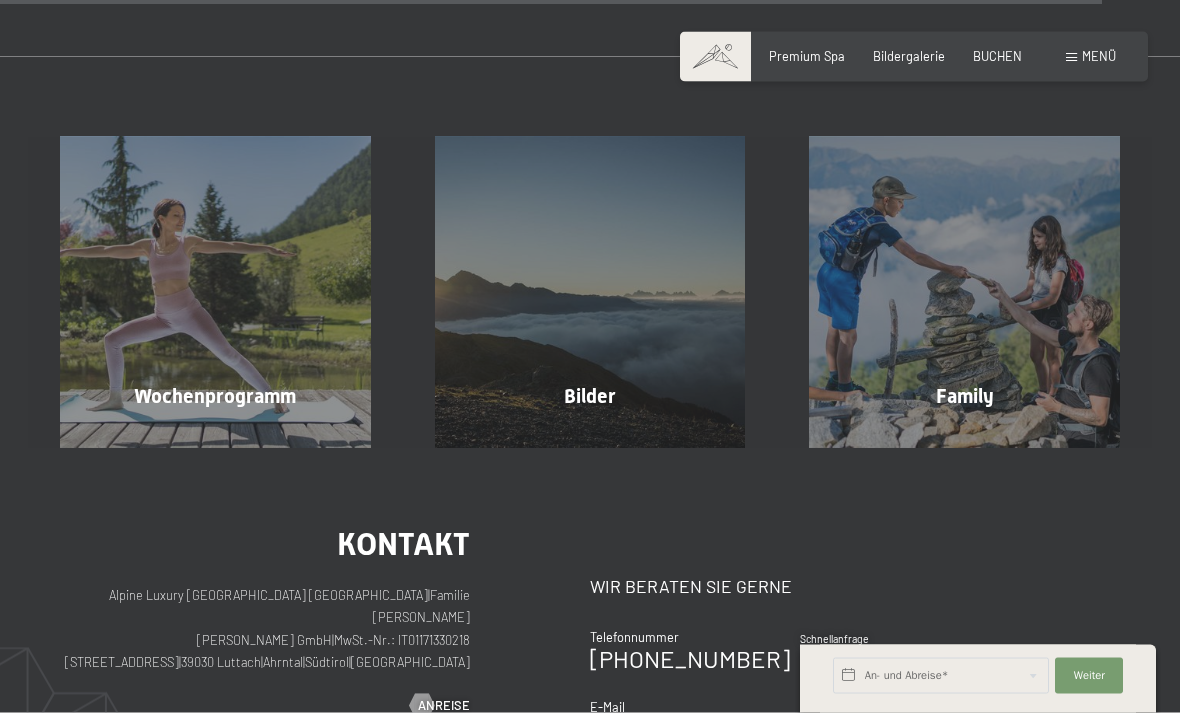 click on "Bilder" at bounding box center (590, 396) 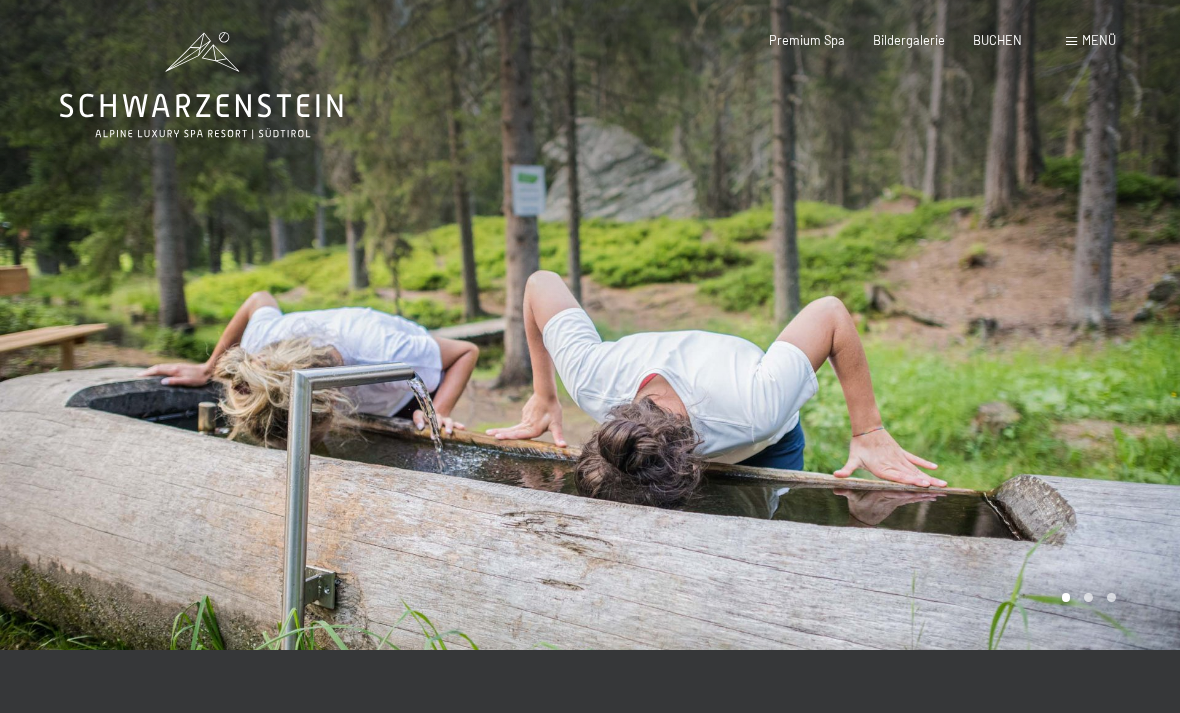 scroll, scrollTop: 0, scrollLeft: 0, axis: both 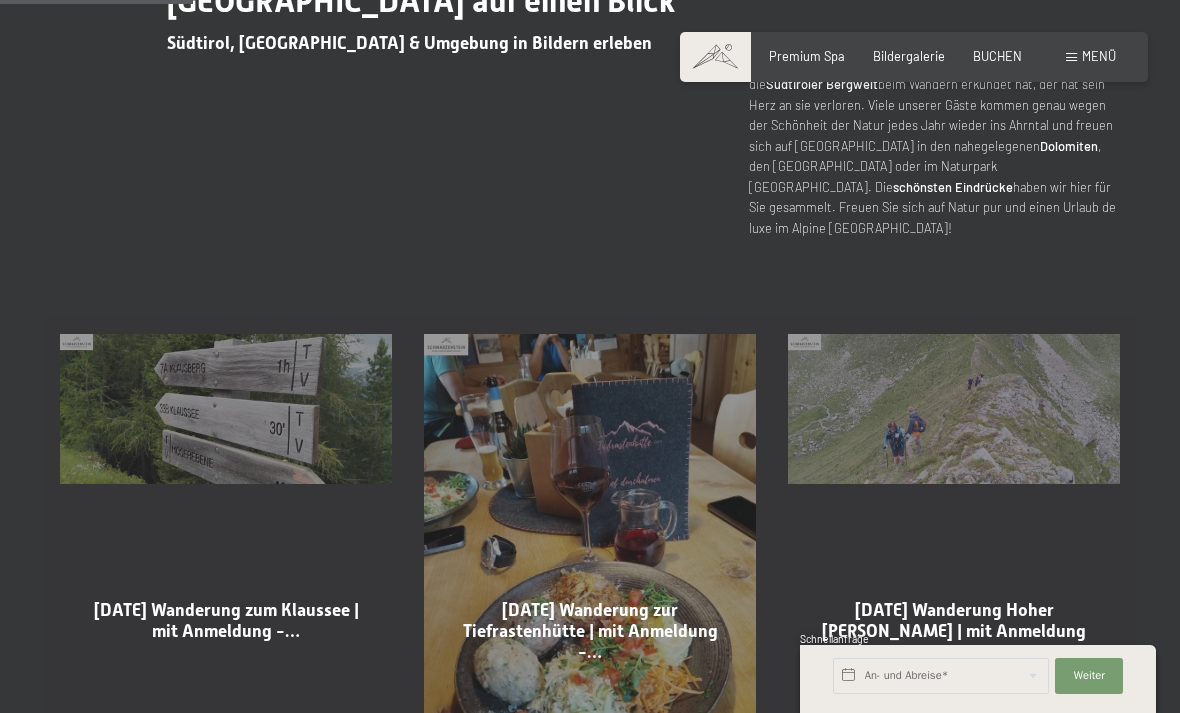 click on "11-07-2025 Wanderung zum Klaussee | mit Anmeldung -…
Mehr dazu" at bounding box center [226, 555] 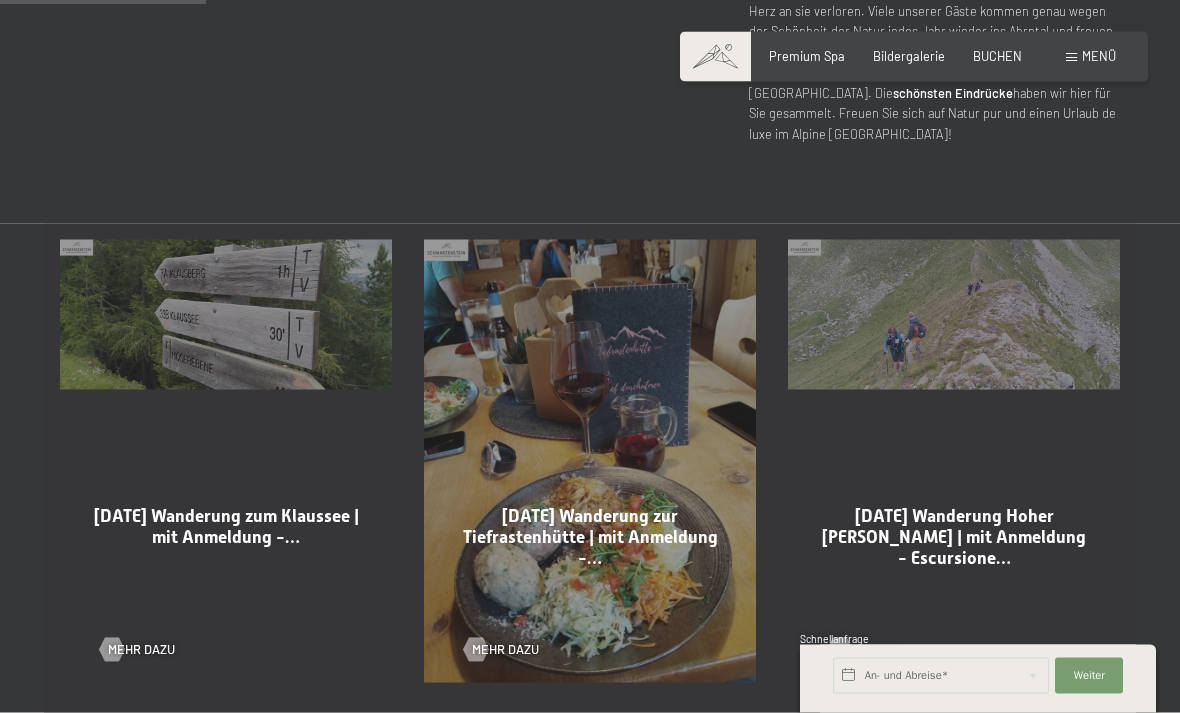 scroll, scrollTop: 883, scrollLeft: 0, axis: vertical 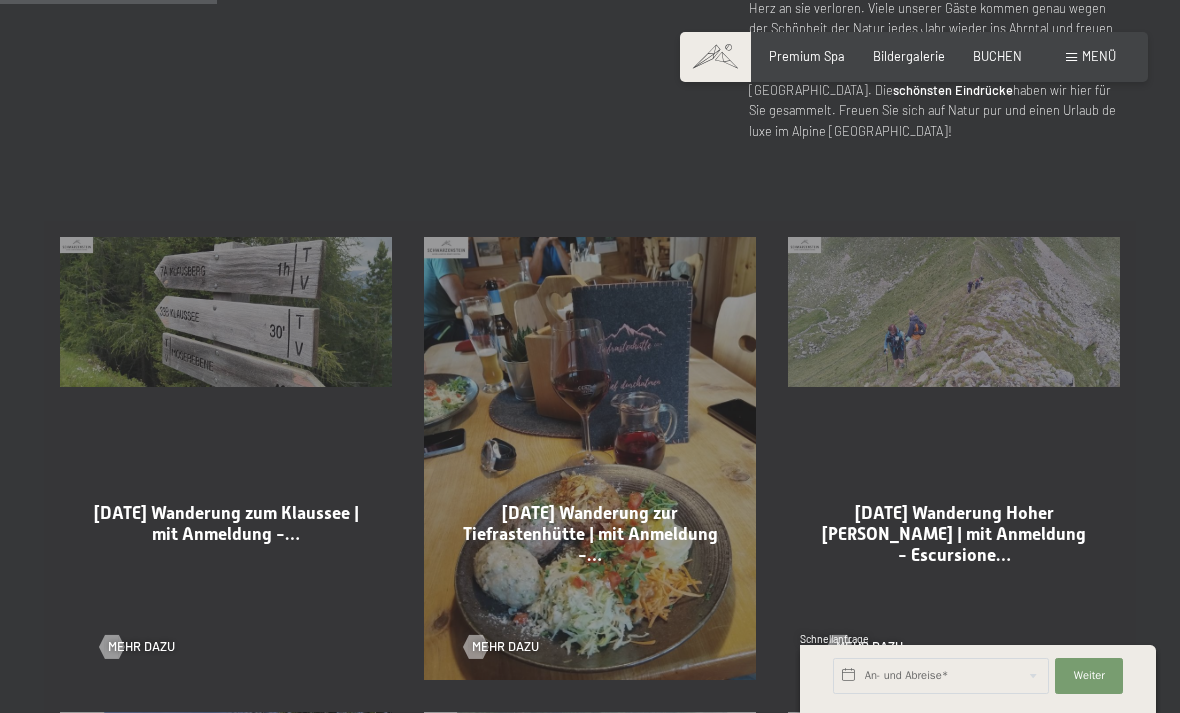 click on "Mehr dazu" at bounding box center (141, 647) 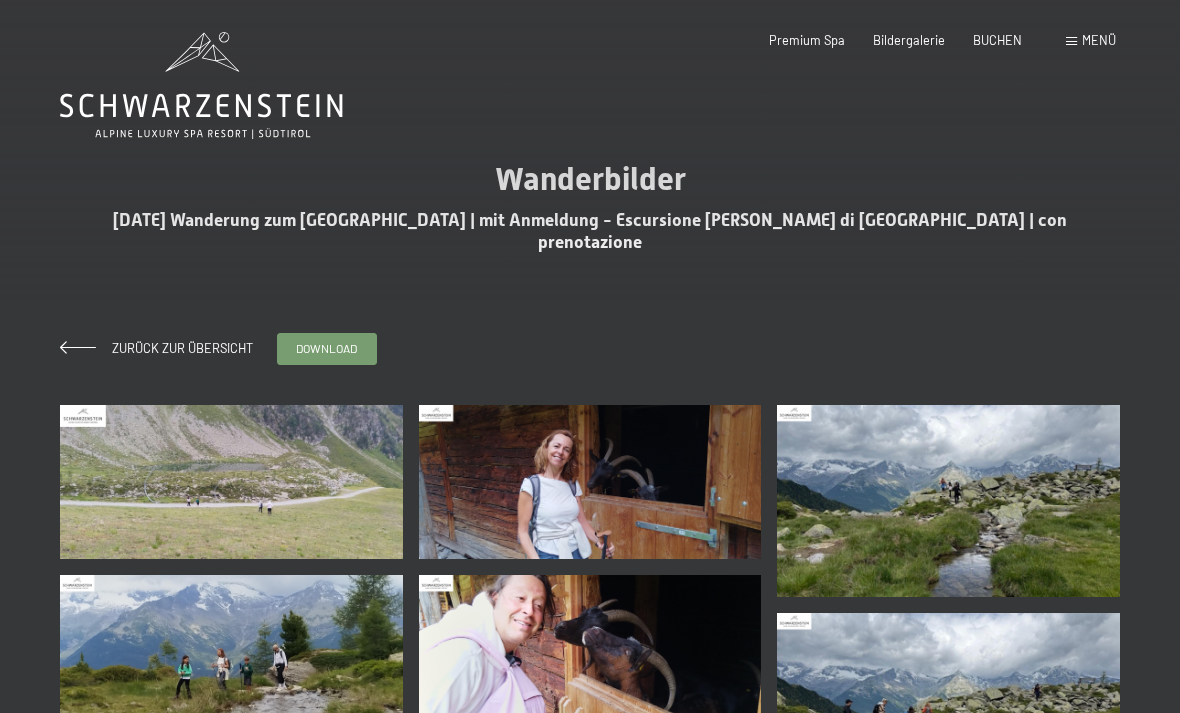 scroll, scrollTop: 0, scrollLeft: 0, axis: both 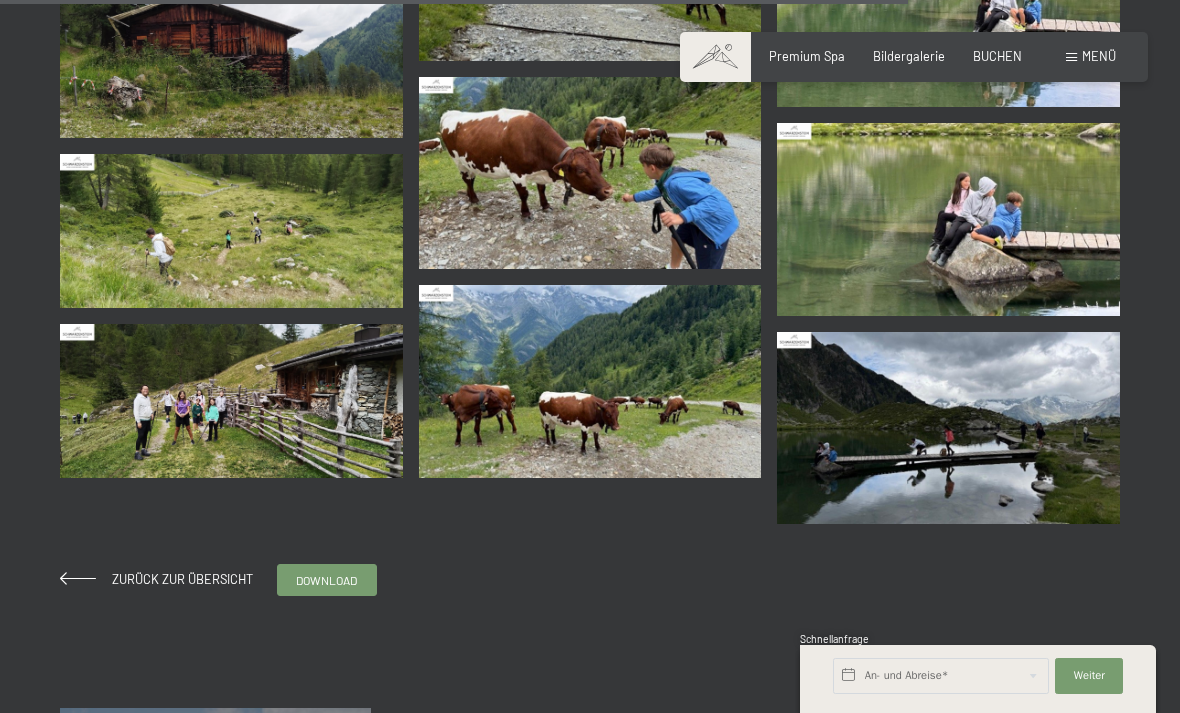 click on "Zurück zur Übersicht" at bounding box center [176, 579] 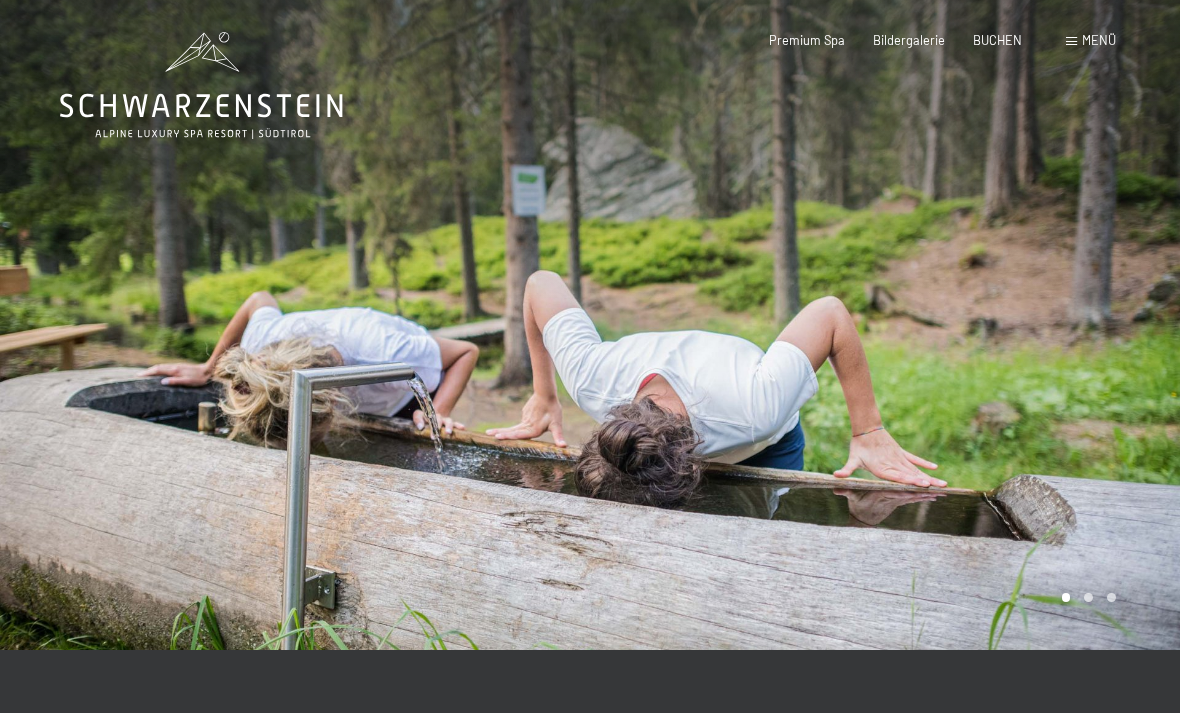 scroll, scrollTop: 0, scrollLeft: 0, axis: both 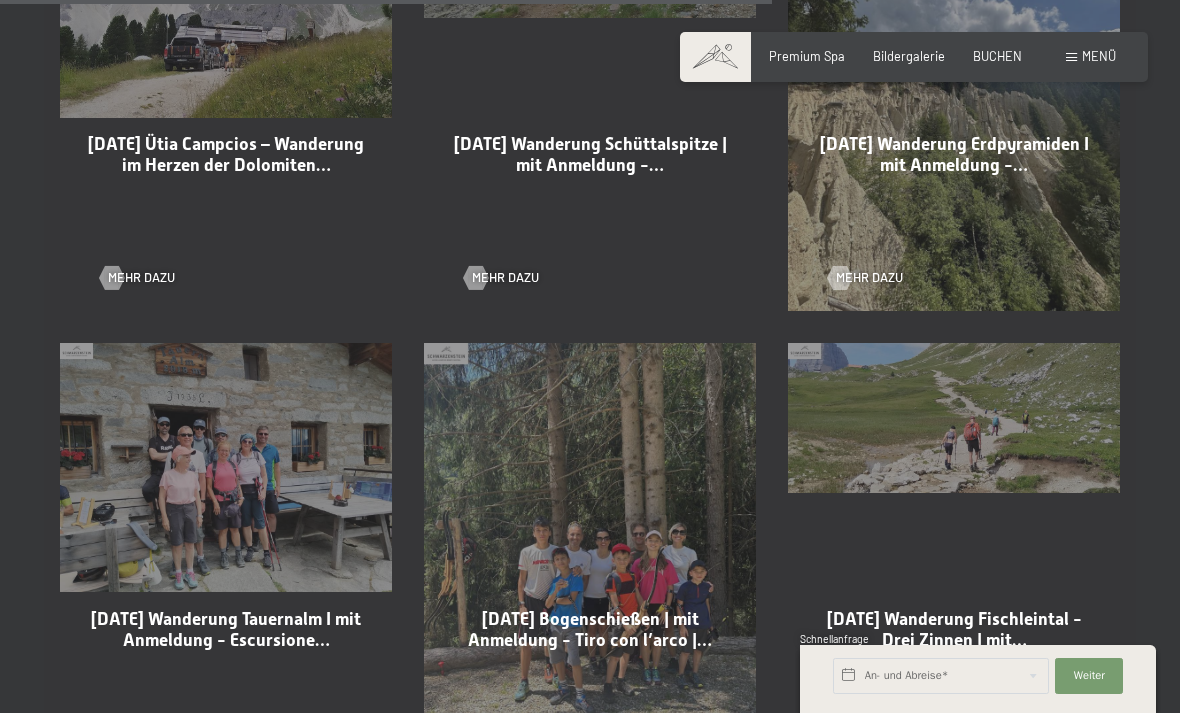 click on "01-07-2025 Wanderung Fischleintal - Drei Zinnen | mit…" at bounding box center (954, 629) 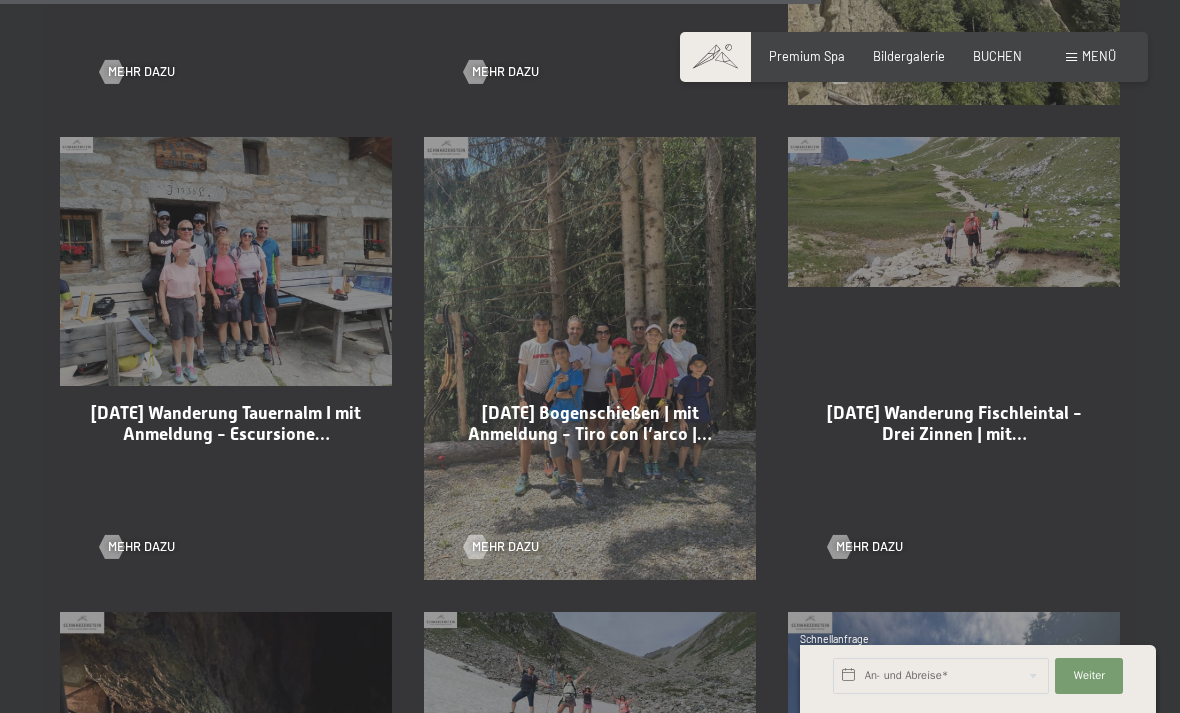 scroll, scrollTop: 3375, scrollLeft: 0, axis: vertical 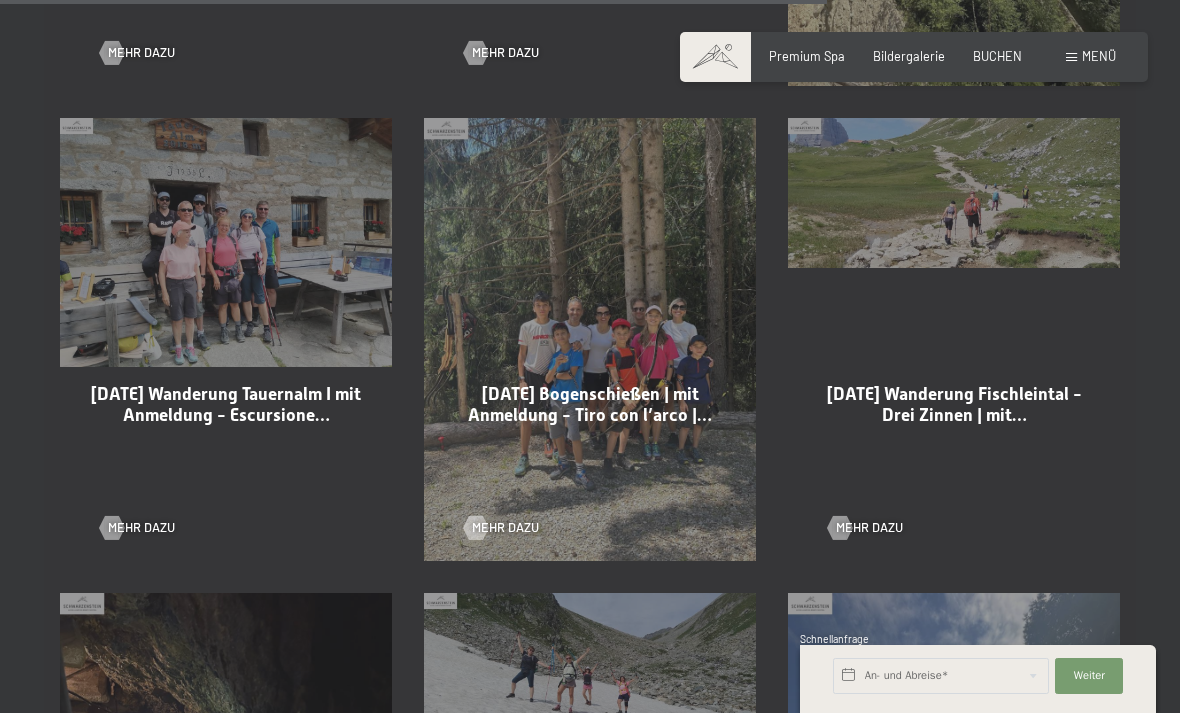 click on "Mehr dazu" at bounding box center (869, 528) 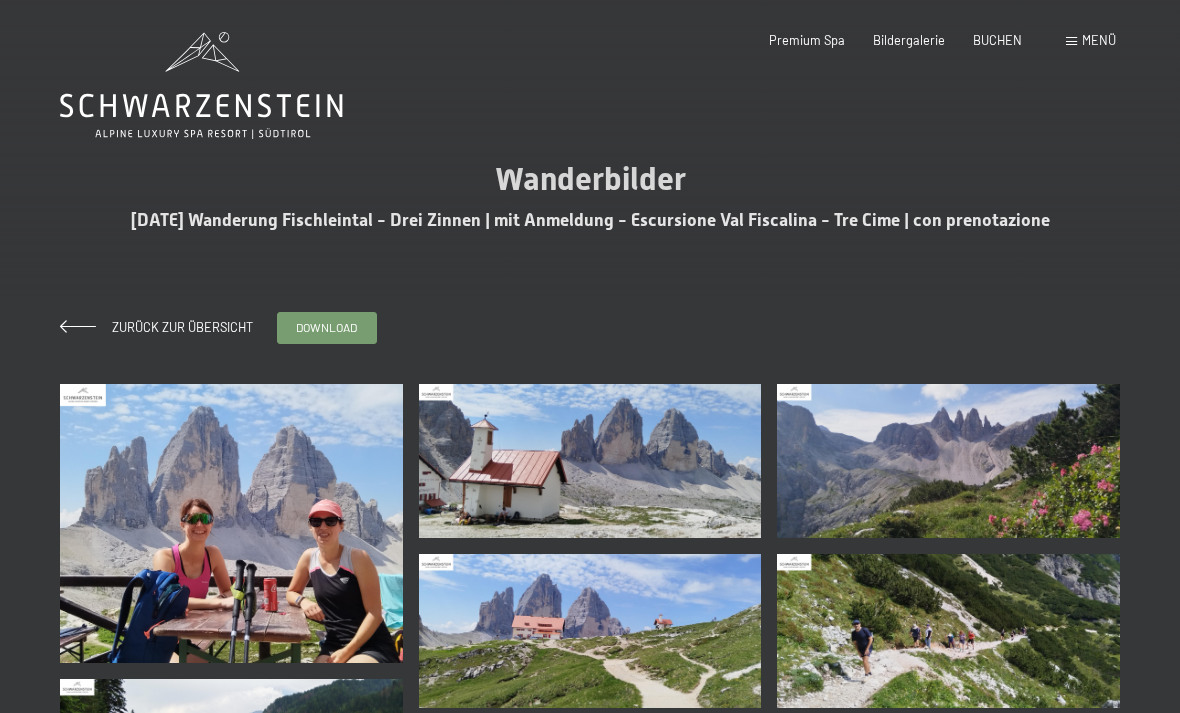 scroll, scrollTop: 0, scrollLeft: 0, axis: both 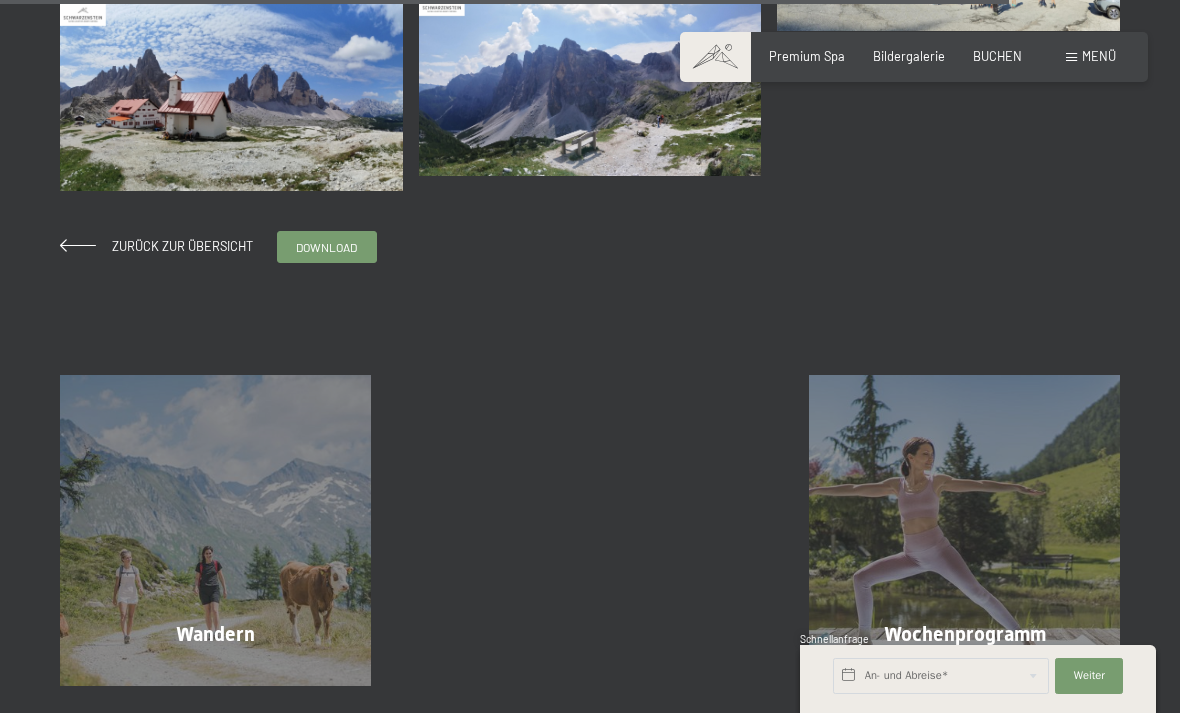 click at bounding box center (174, 677) 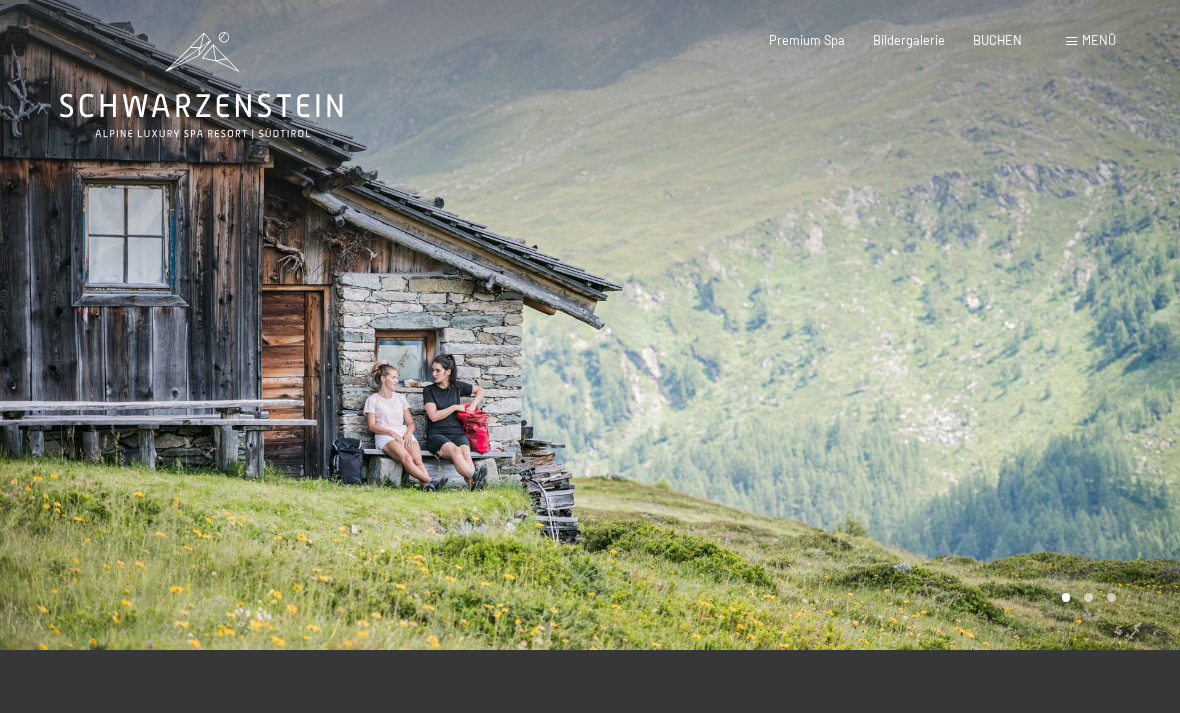 scroll, scrollTop: 285, scrollLeft: 0, axis: vertical 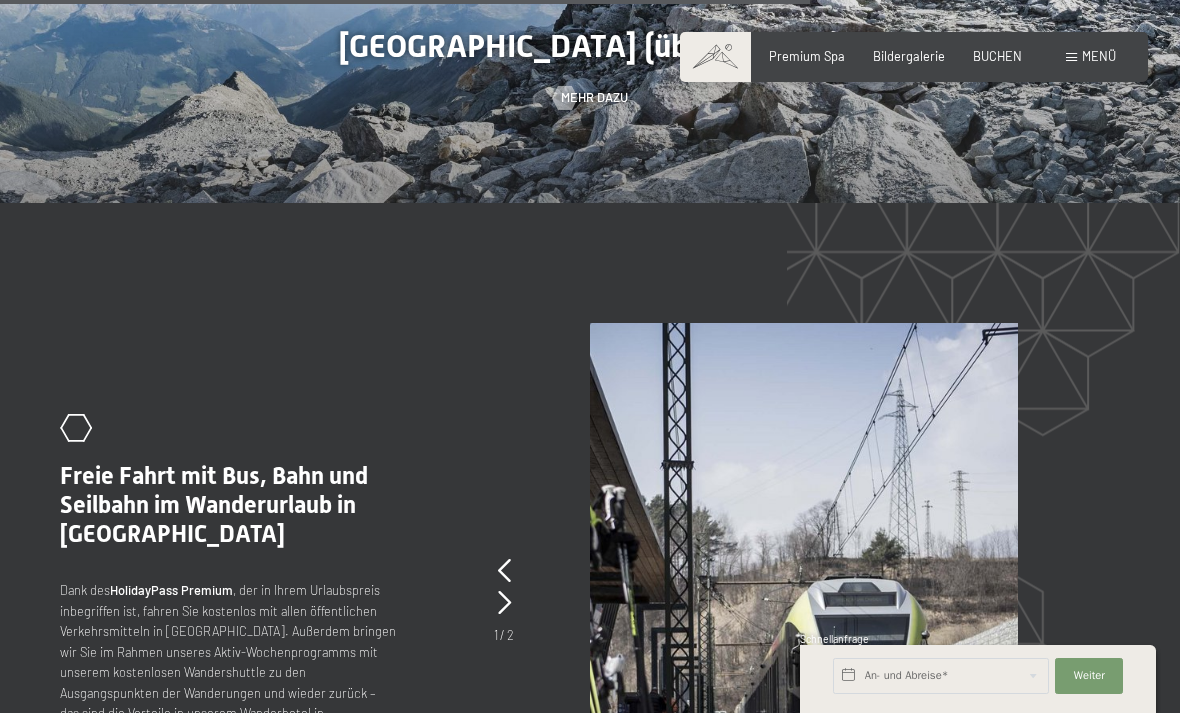 click at bounding box center (504, 571) 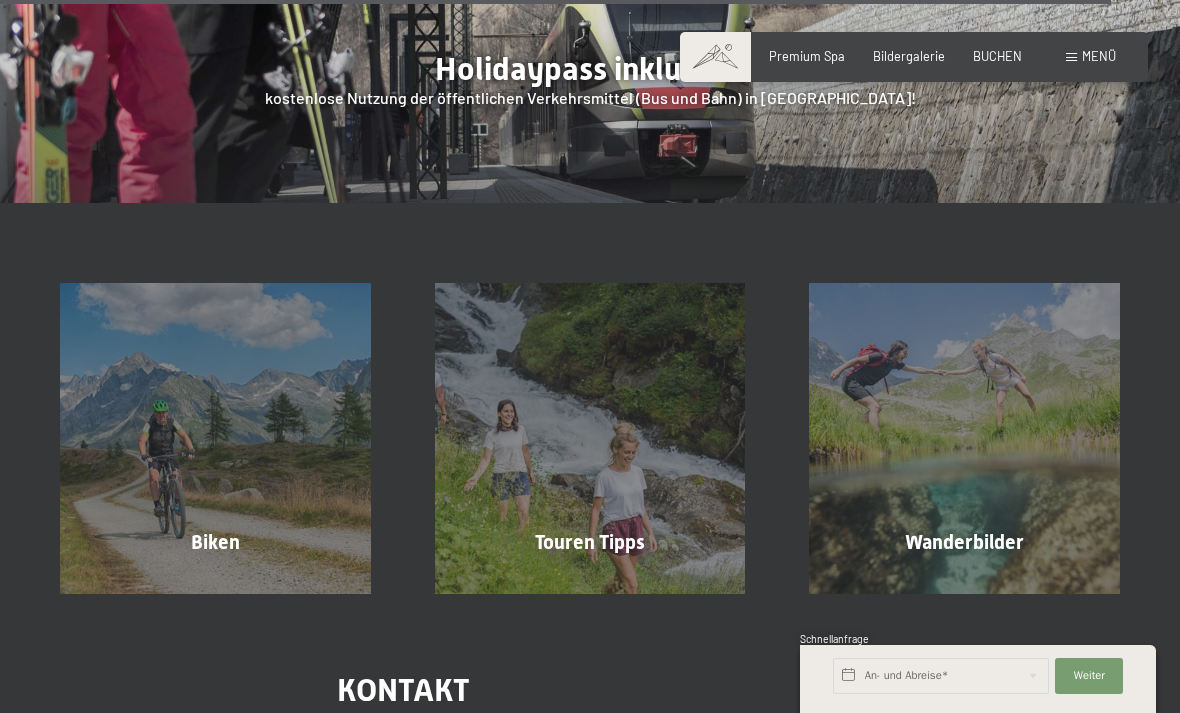 scroll, scrollTop: 5868, scrollLeft: 0, axis: vertical 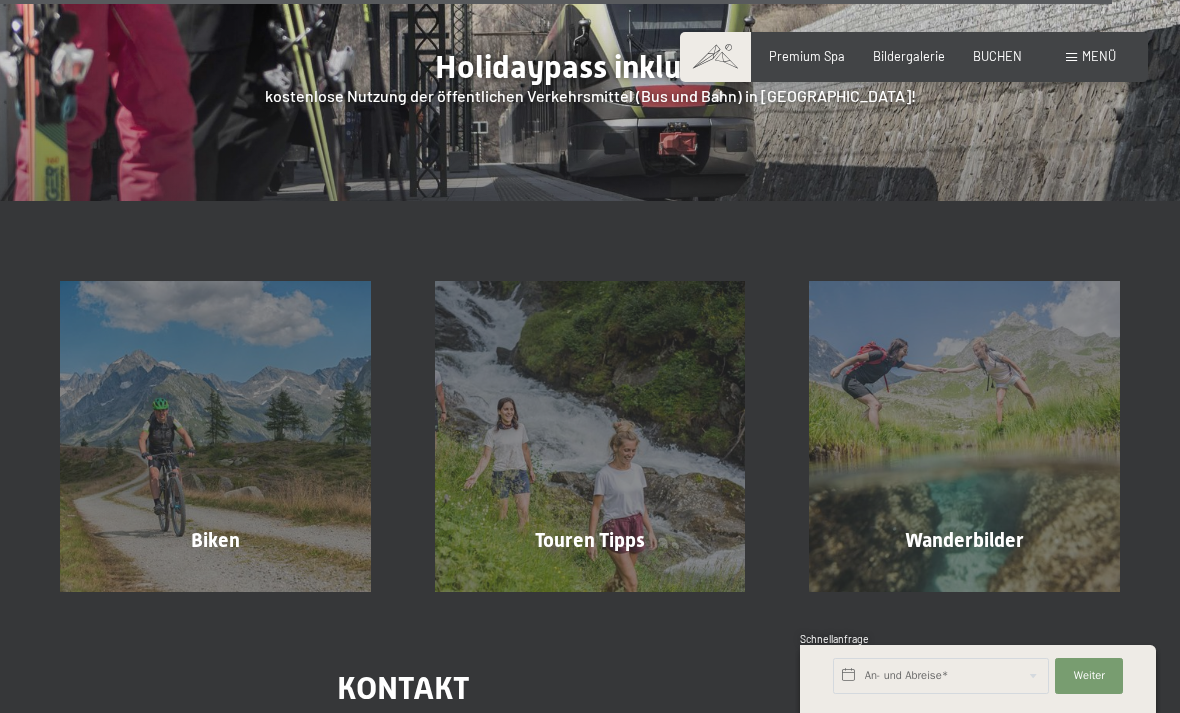 click on "Mehr erfahren" at bounding box center [594, 583] 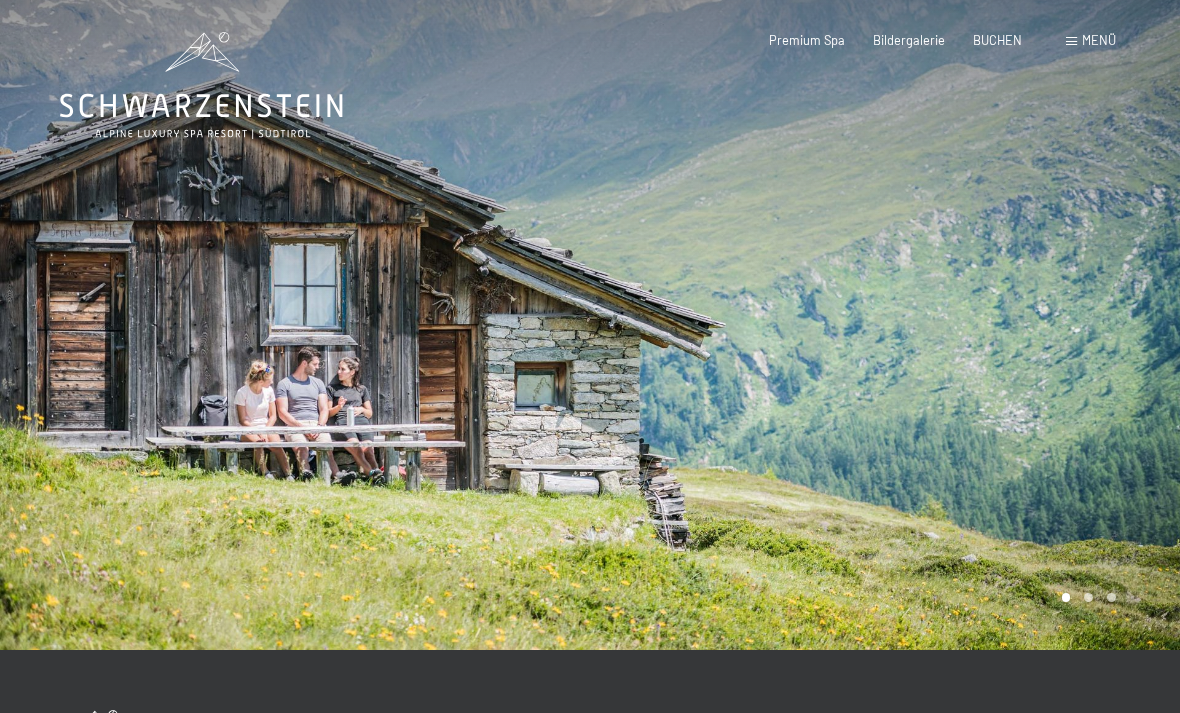 scroll, scrollTop: 0, scrollLeft: 0, axis: both 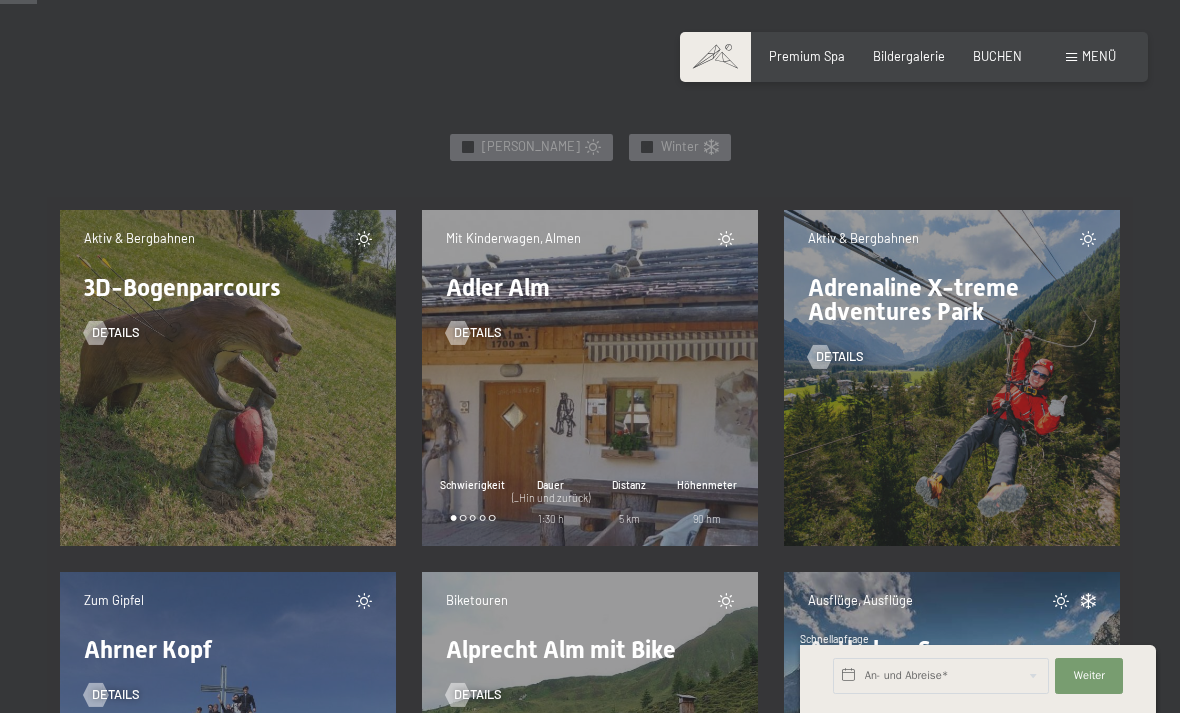 click on "Aktiv & Bergbahnen               Adrenaline X-treme Adventures Park             Details" at bounding box center [952, 378] 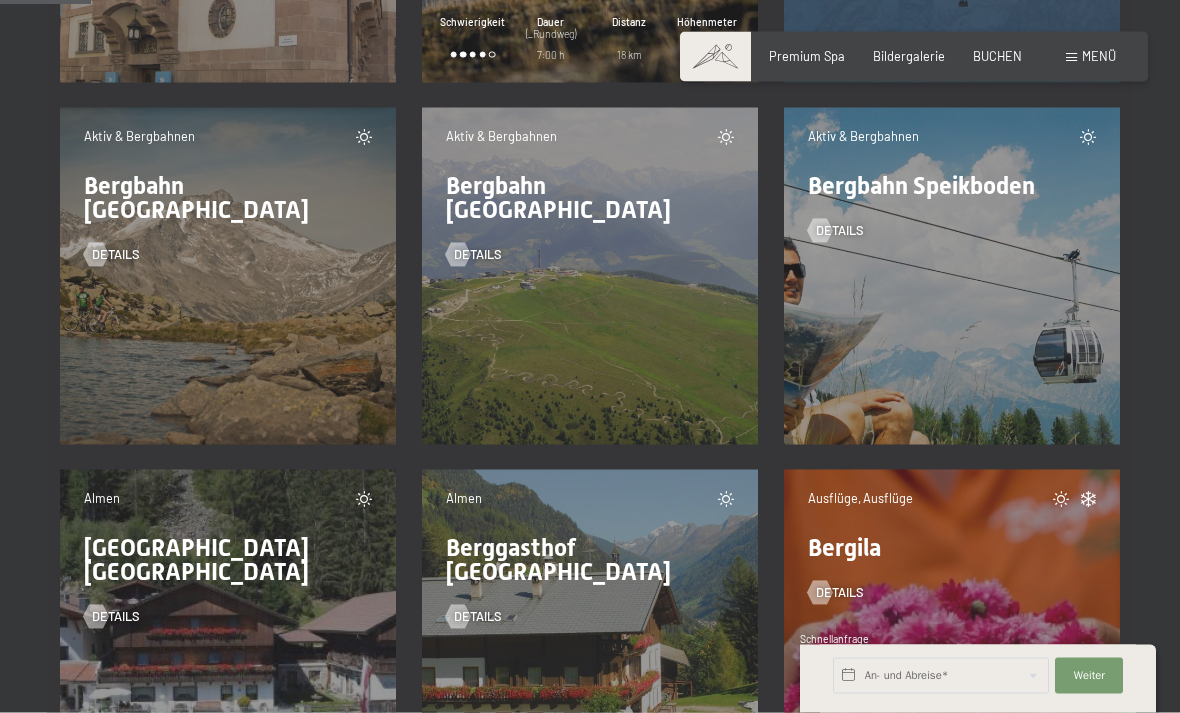 scroll, scrollTop: 2006, scrollLeft: 0, axis: vertical 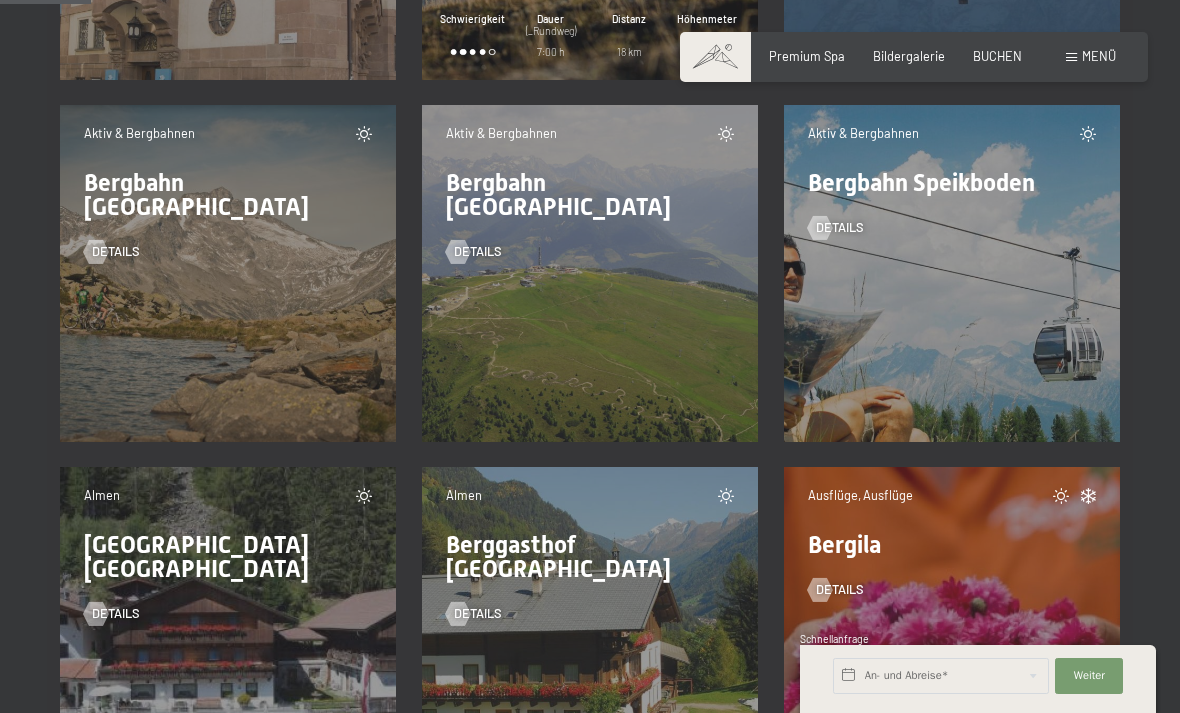 click at bounding box center (96, 252) 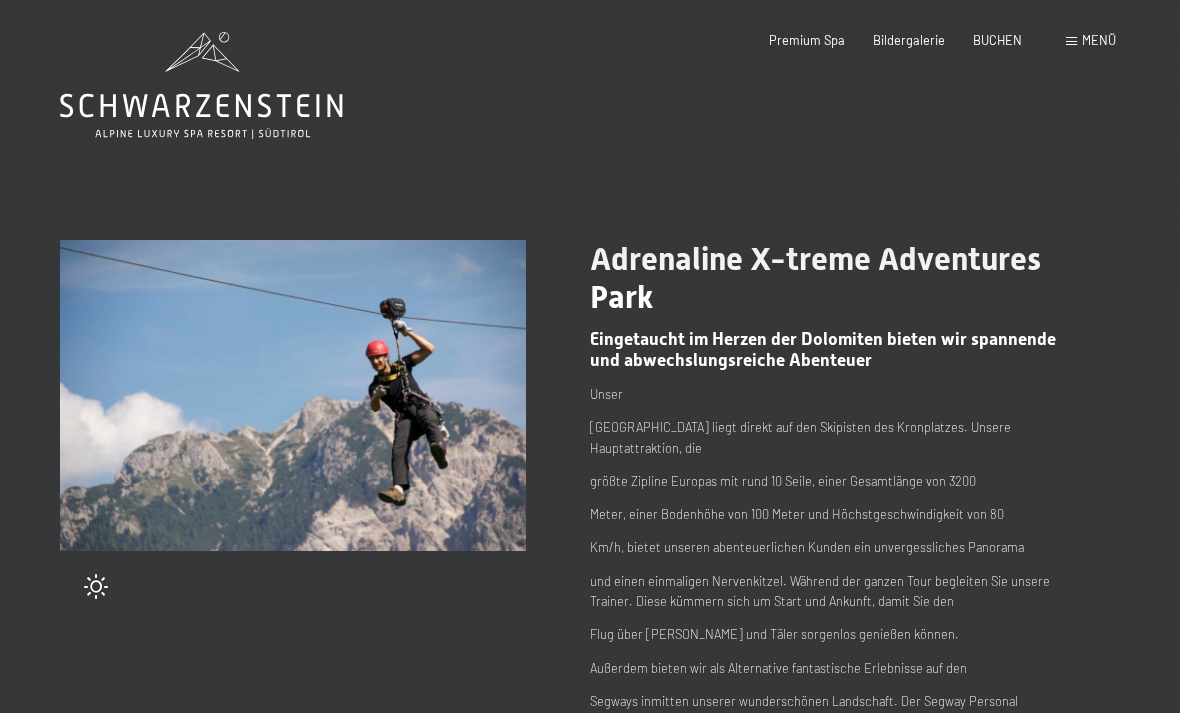 scroll, scrollTop: 0, scrollLeft: 0, axis: both 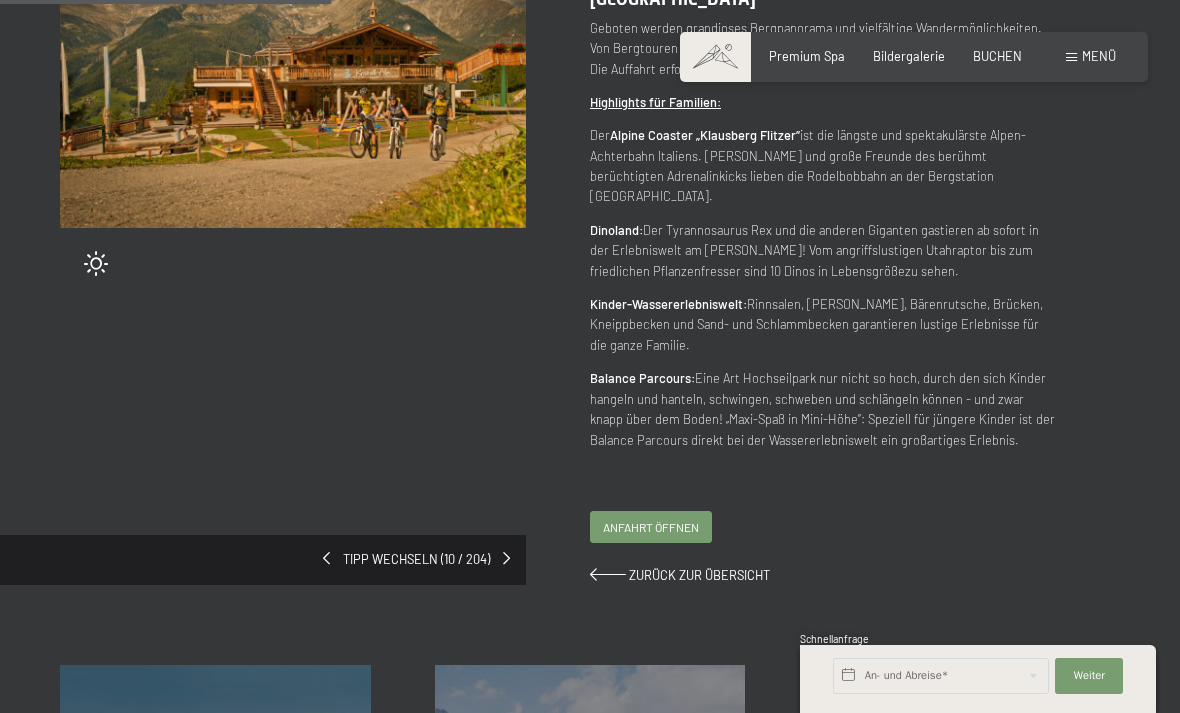 click on "Anfahrt öffnen" at bounding box center [651, 527] 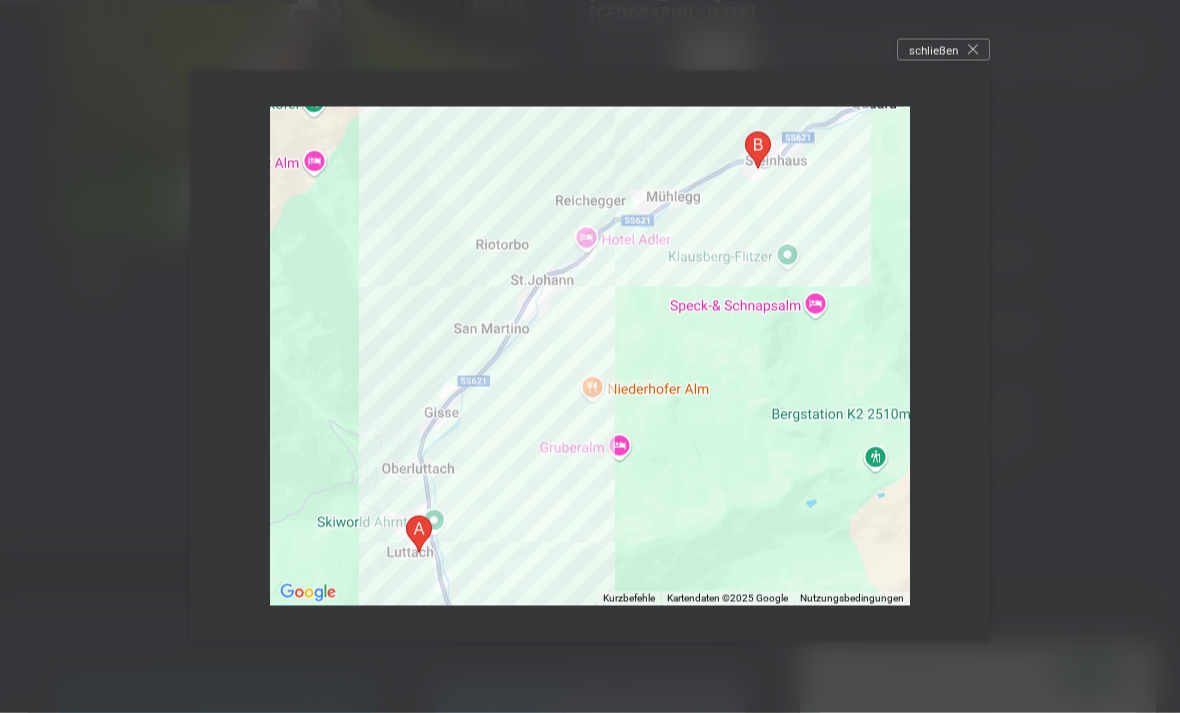 scroll, scrollTop: 315, scrollLeft: 0, axis: vertical 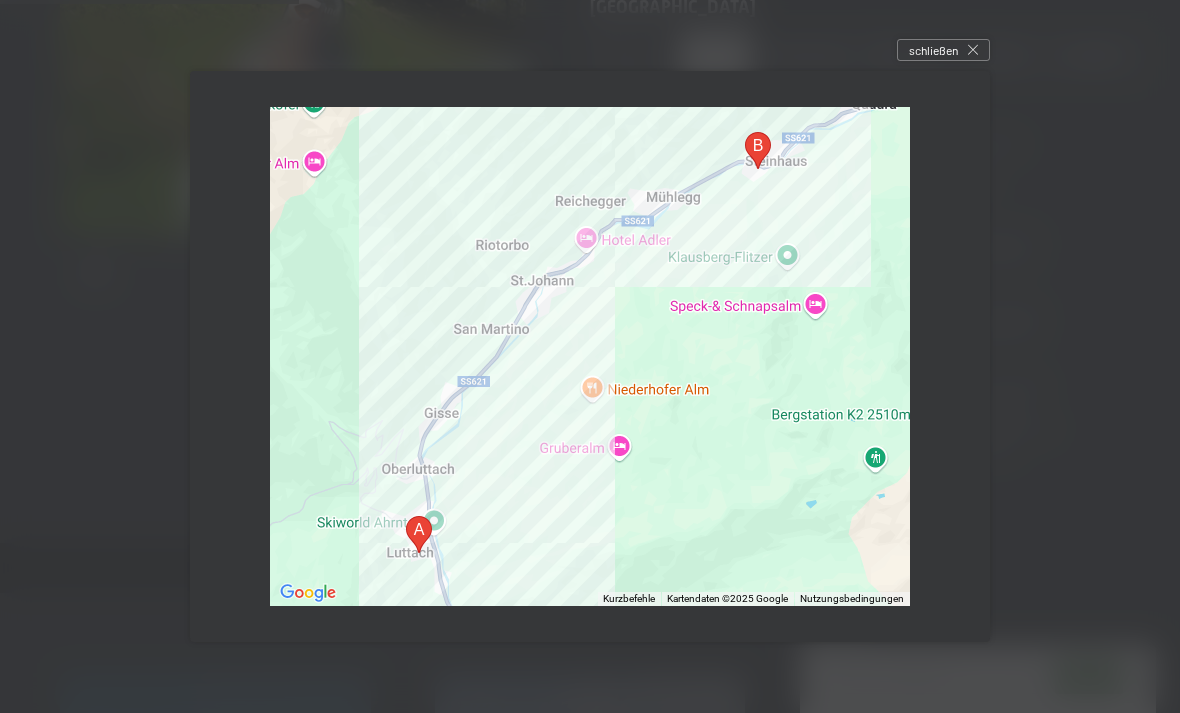 click on "schließen" at bounding box center (943, 50) 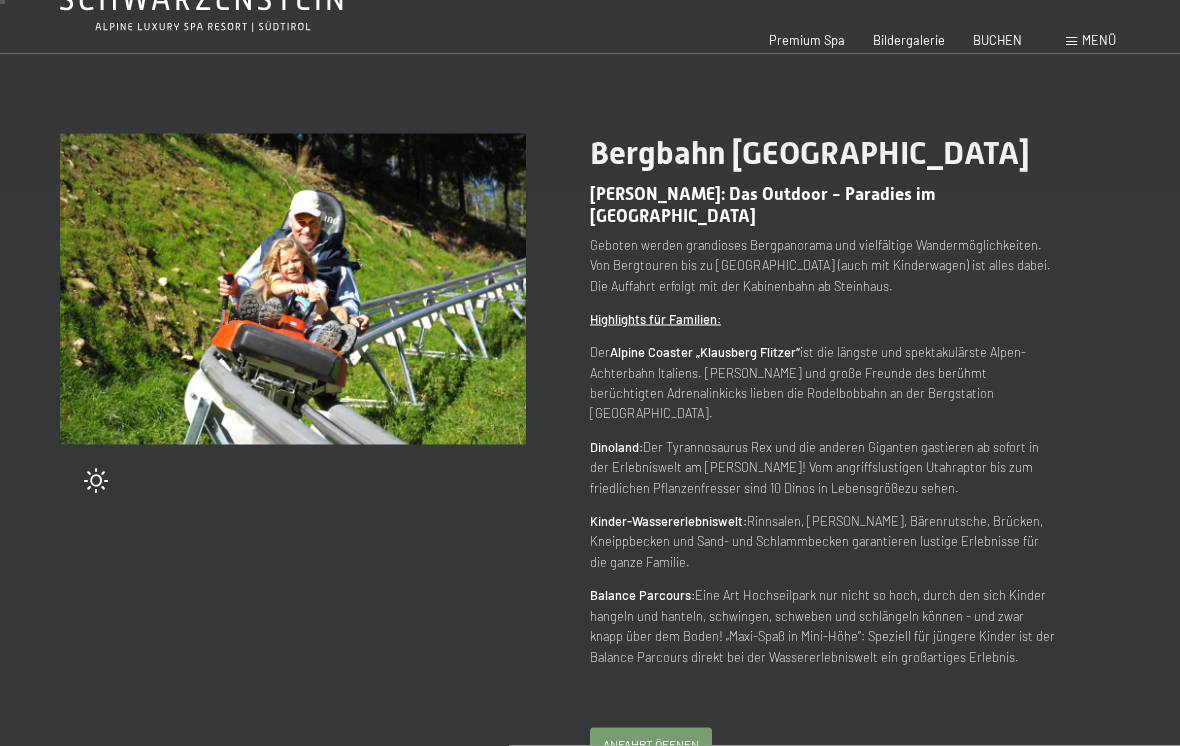 scroll, scrollTop: 0, scrollLeft: 0, axis: both 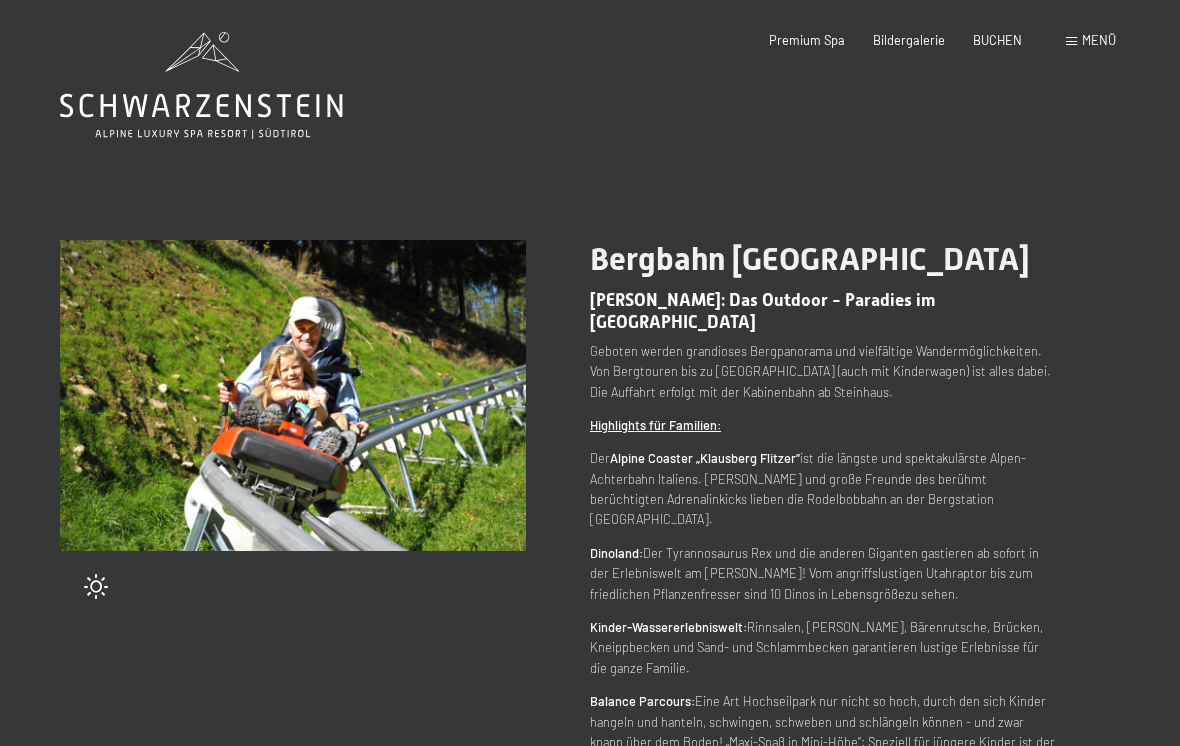click on "Menü" at bounding box center [1099, 40] 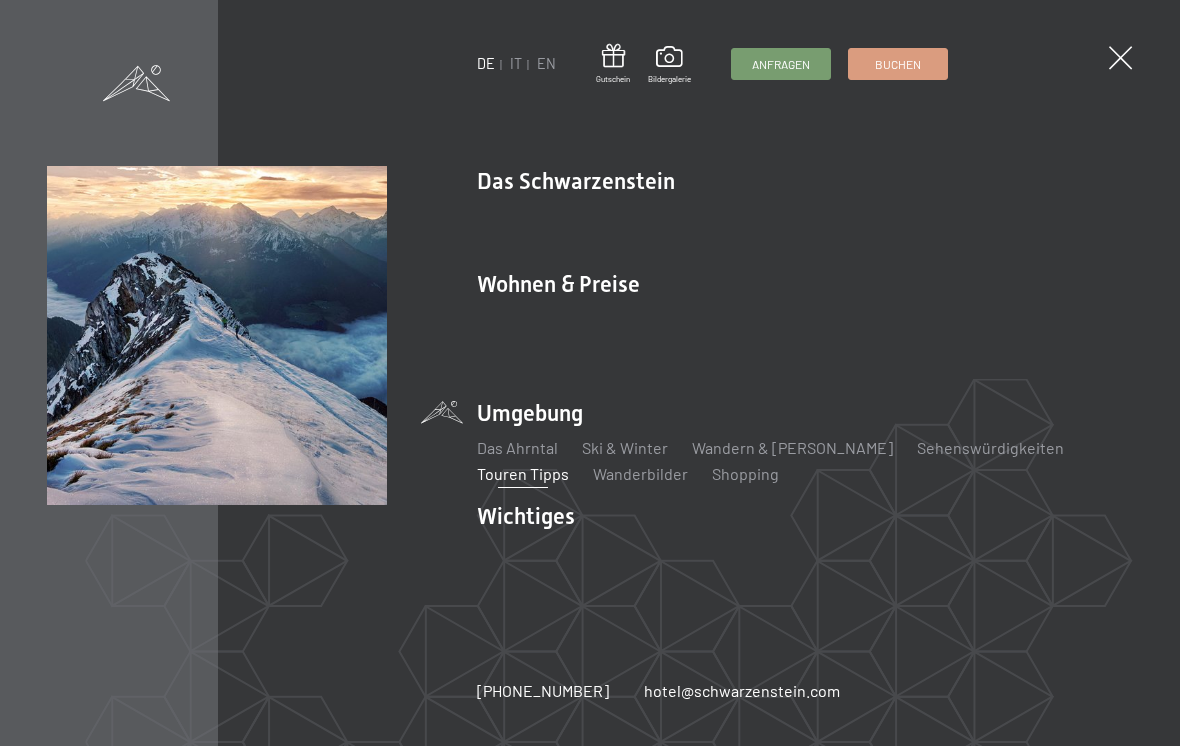 click on "Shopping" at bounding box center [745, 473] 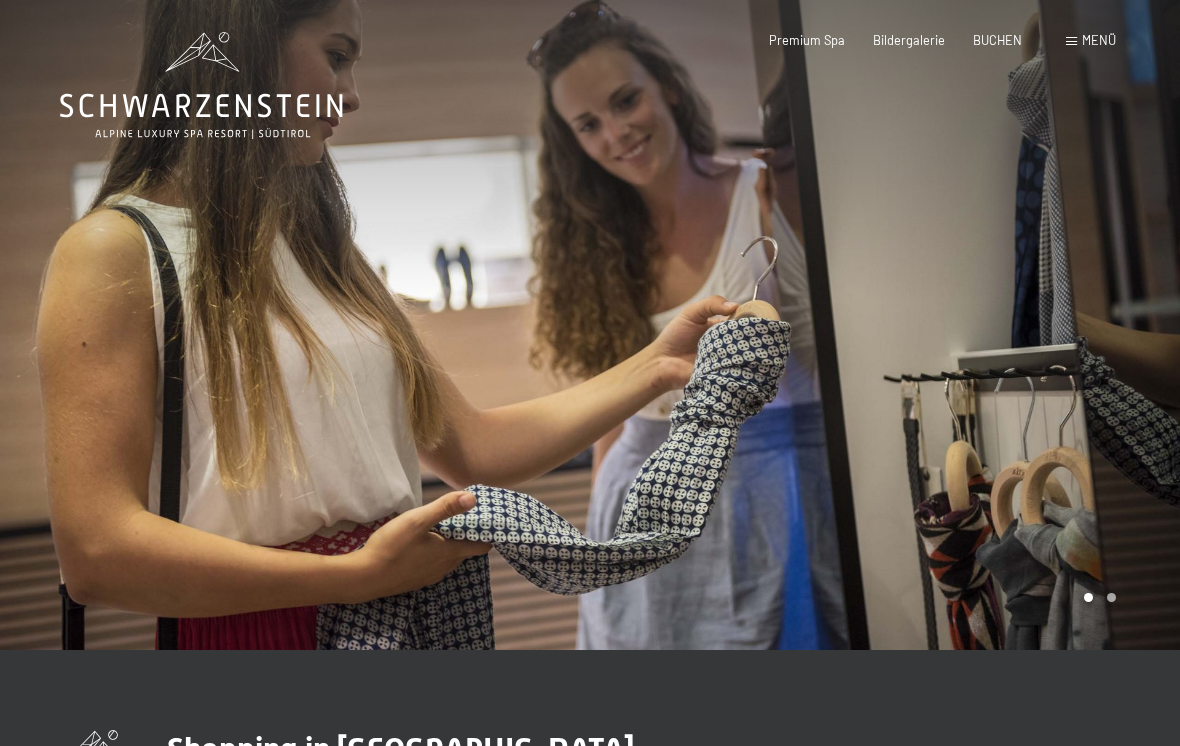 scroll, scrollTop: 0, scrollLeft: 0, axis: both 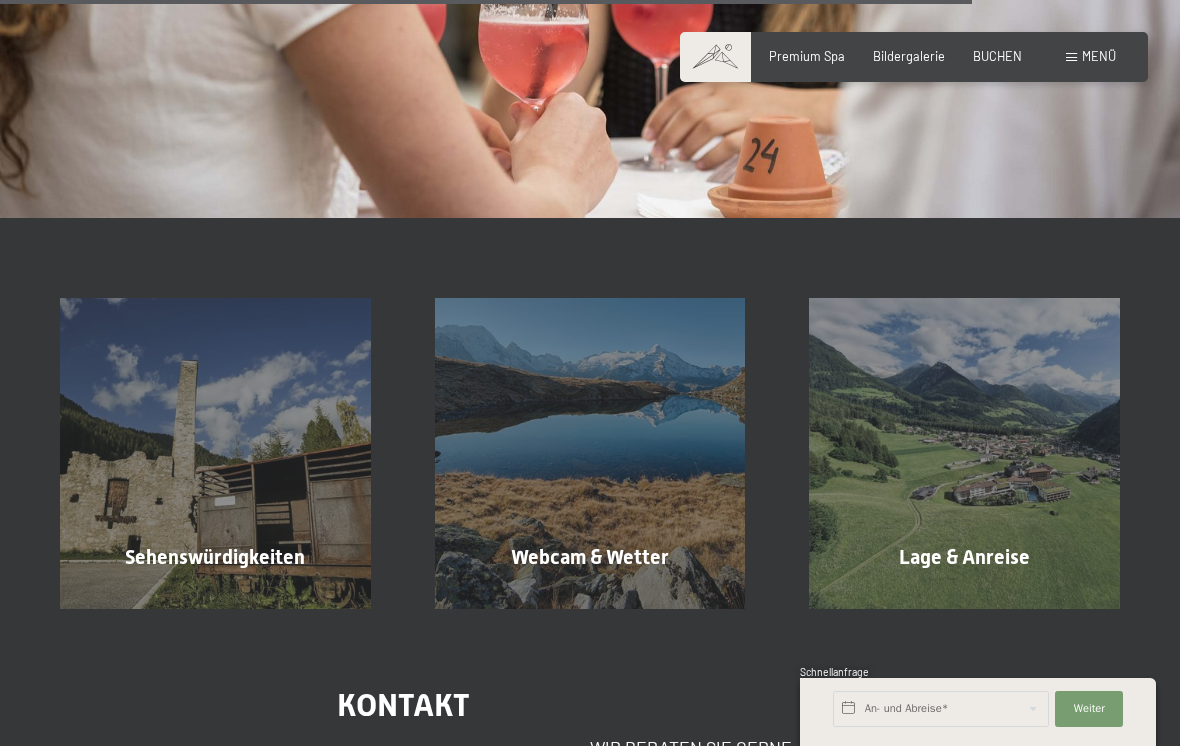 click on "Lage & Anreise           Mehr erfahren" at bounding box center (964, 453) 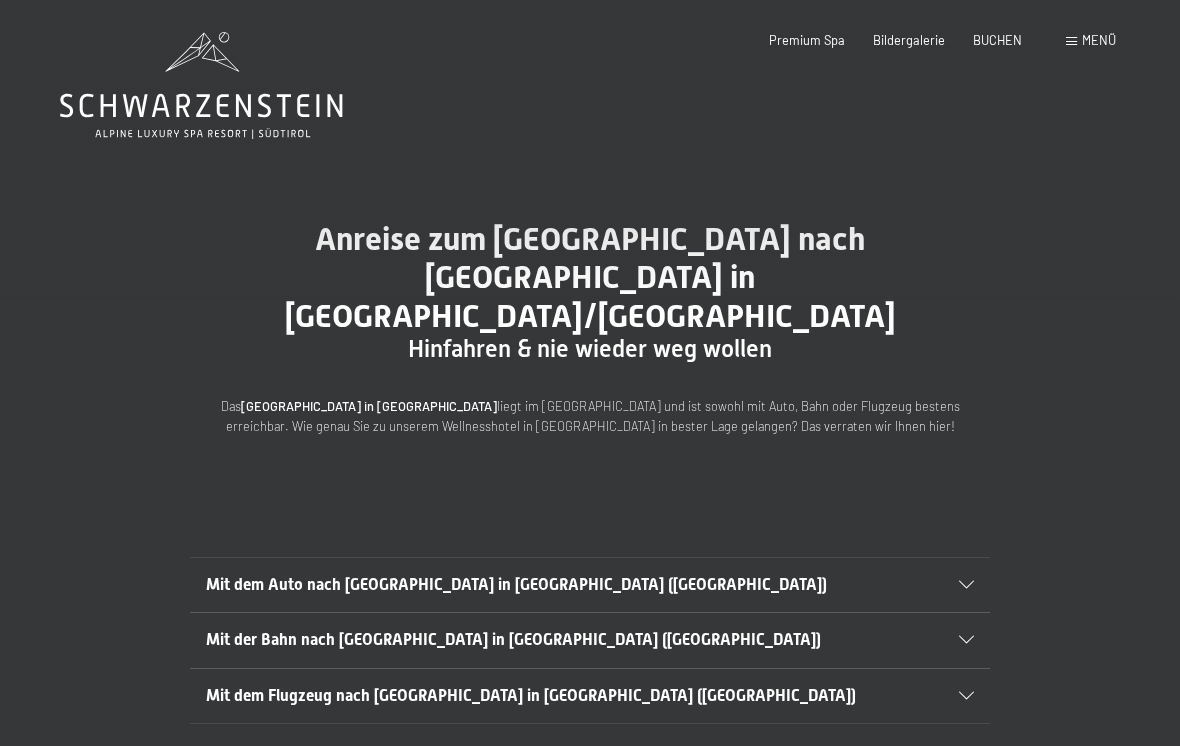 scroll, scrollTop: 0, scrollLeft: 0, axis: both 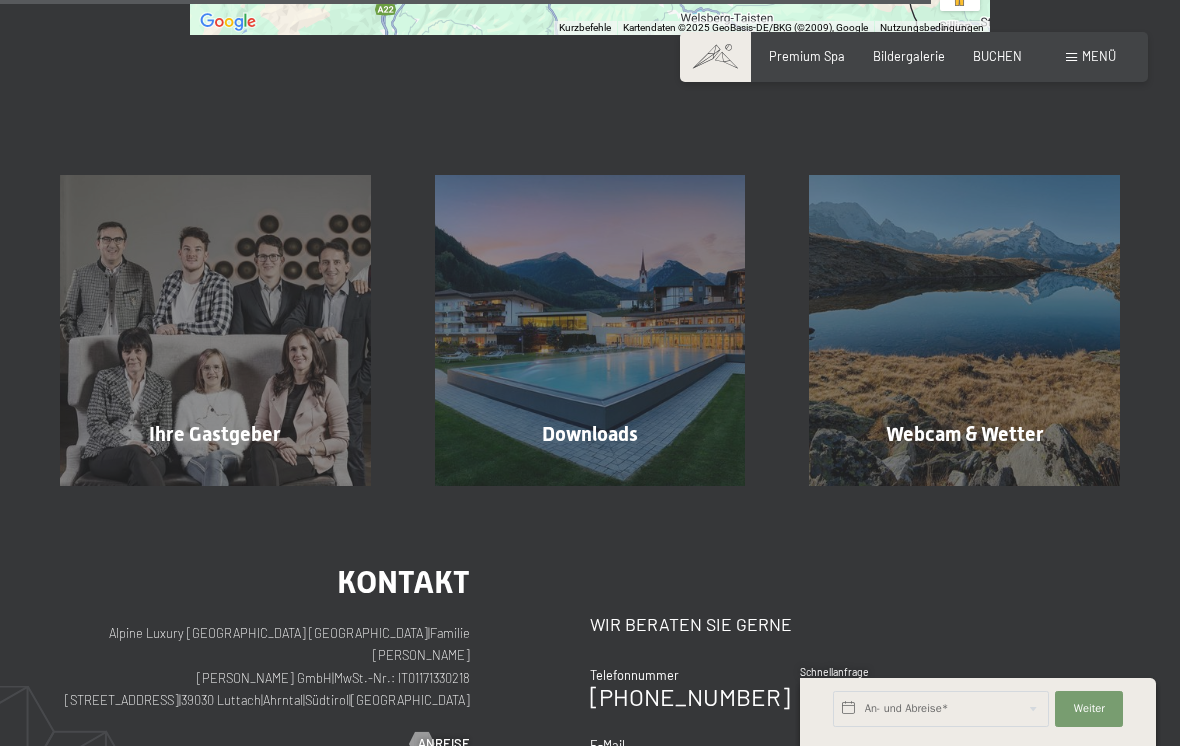 click on "Menü" at bounding box center (1099, 56) 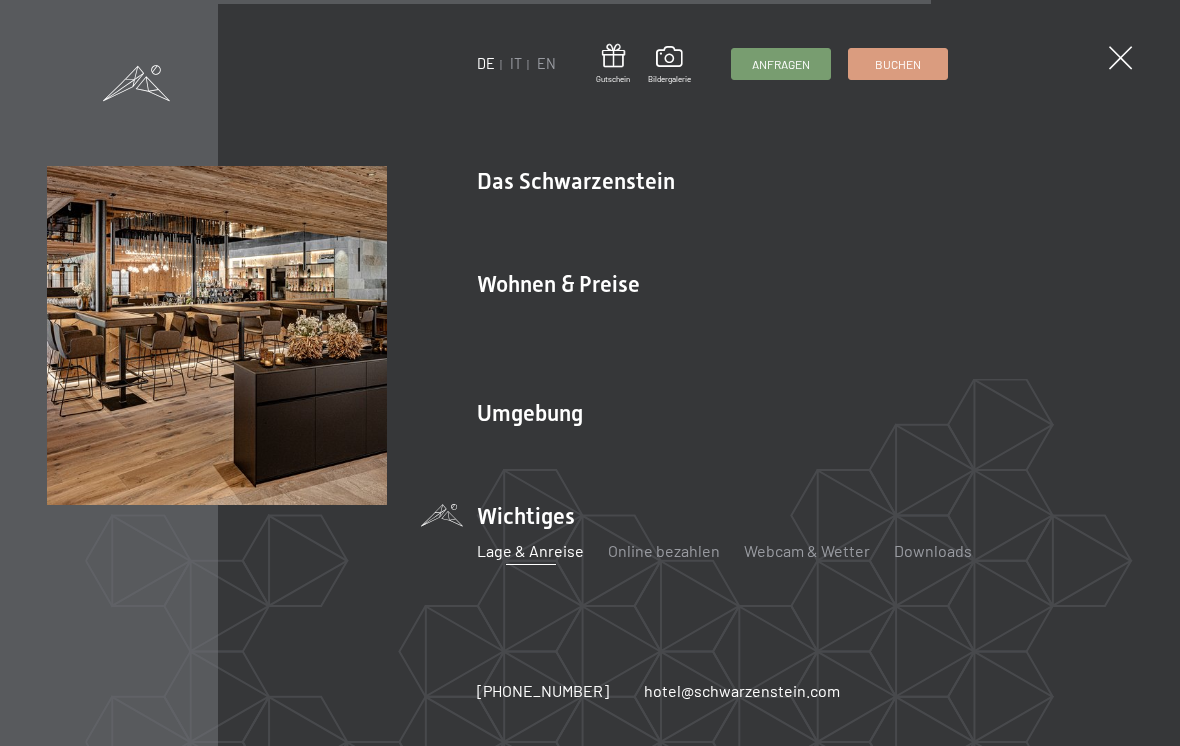 click on "Neuheiten im [GEOGRAPHIC_DATA]" at bounding box center (601, 215) 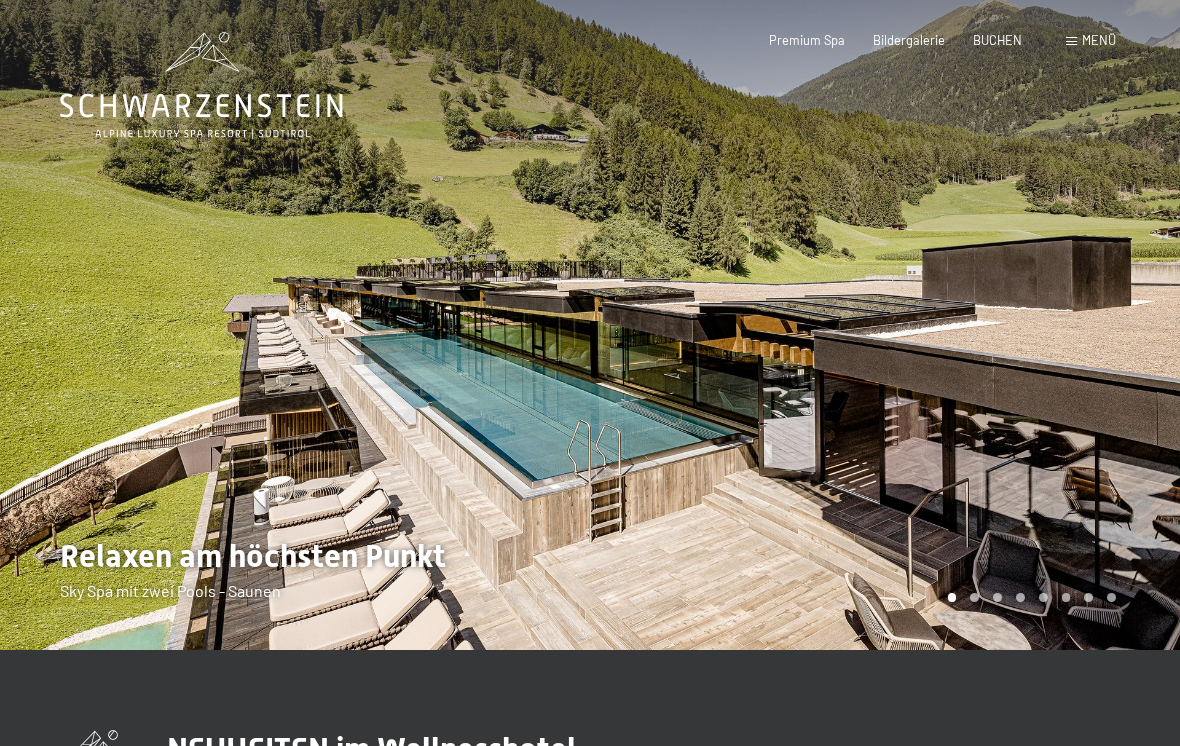 scroll, scrollTop: 0, scrollLeft: 0, axis: both 